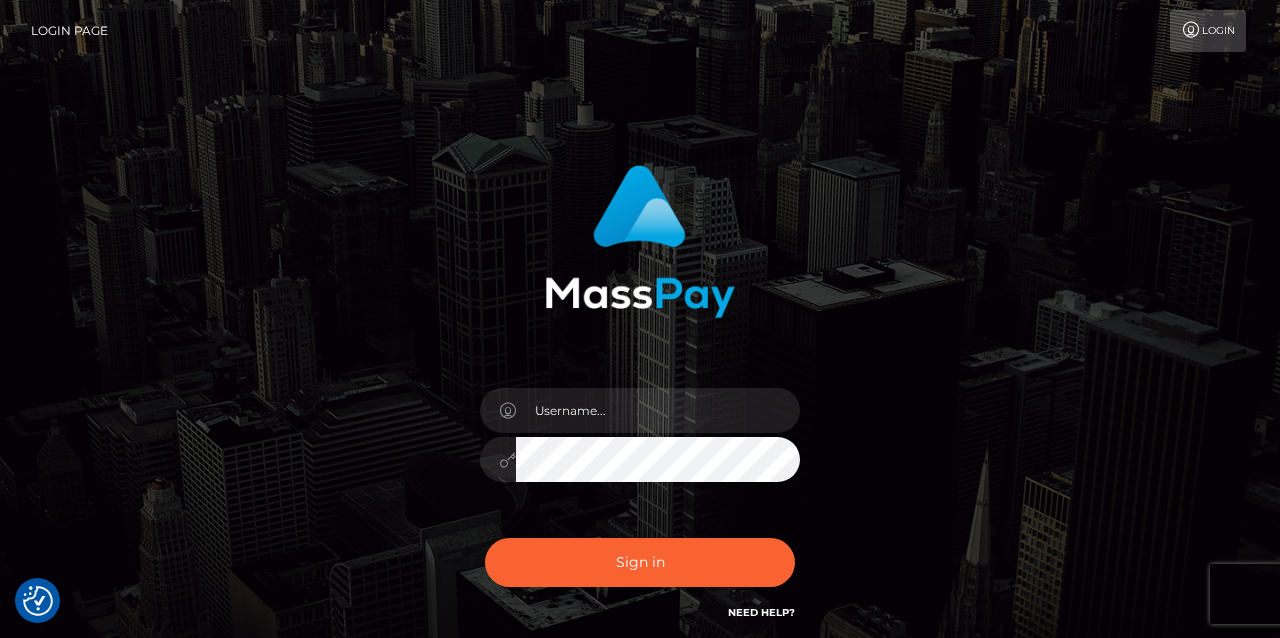 checkbox on "true" 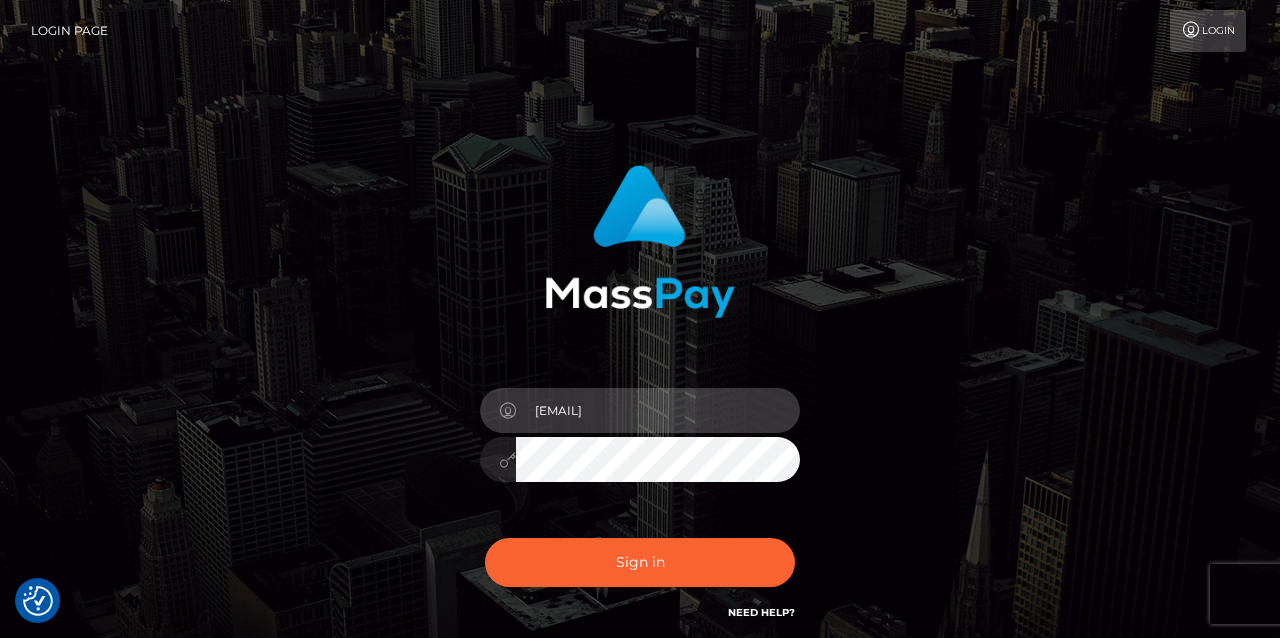 type on "tashie01@live.com" 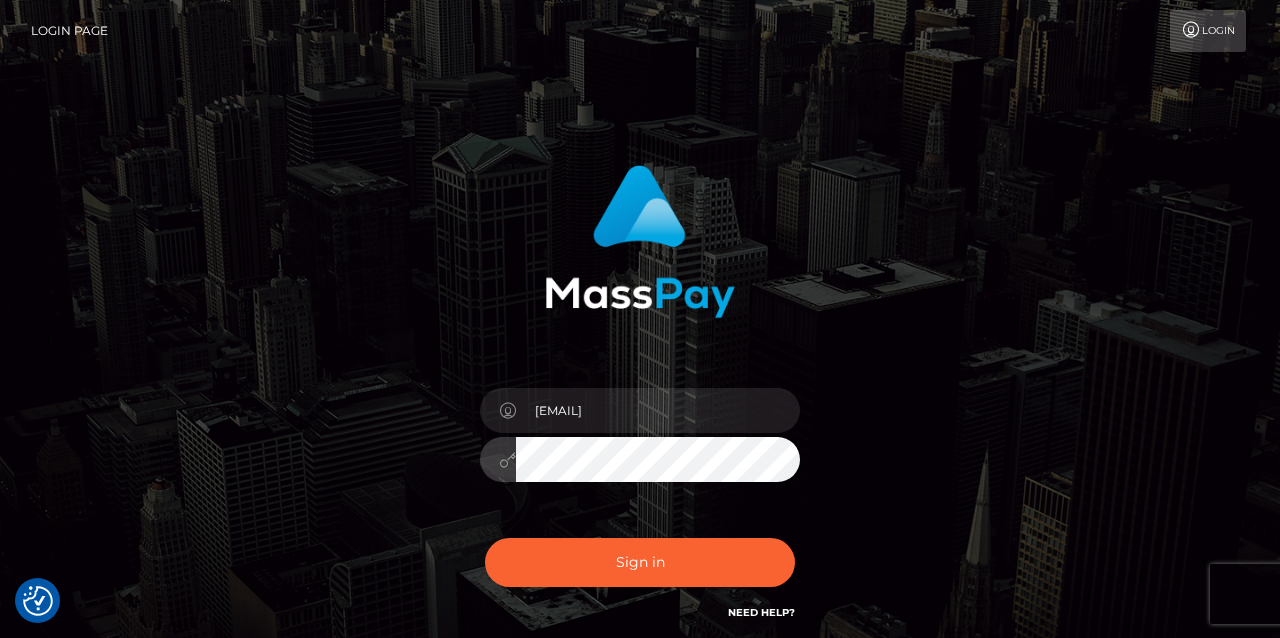 click on "Sign in" at bounding box center [640, 562] 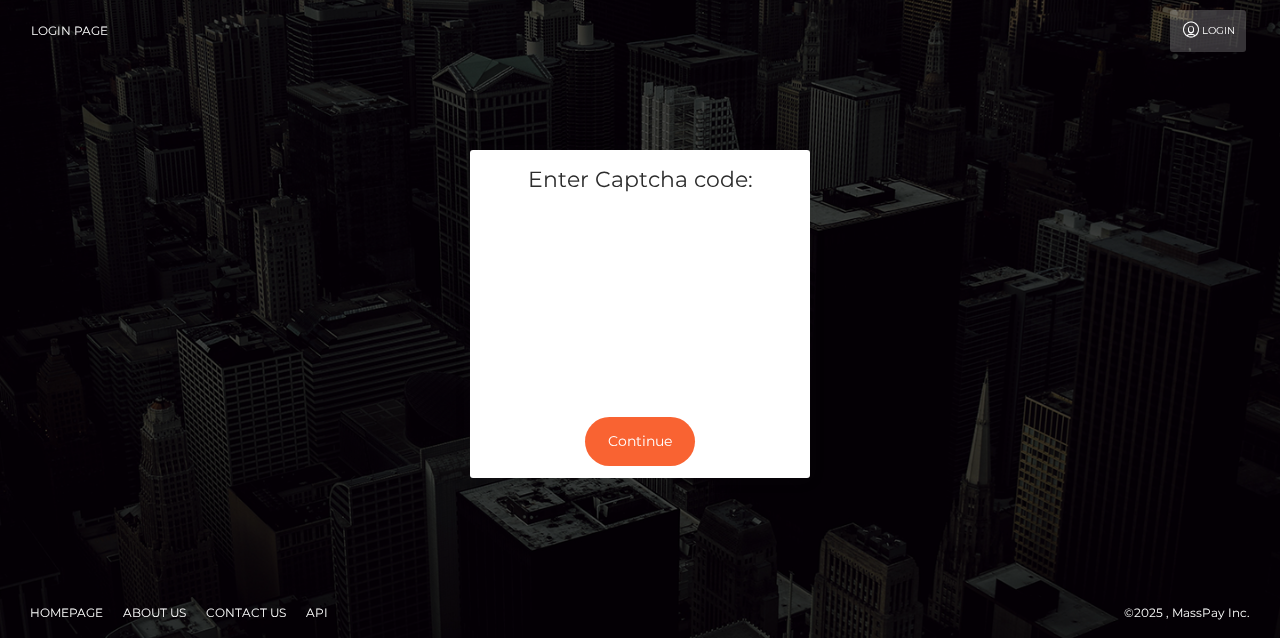 scroll, scrollTop: 0, scrollLeft: 0, axis: both 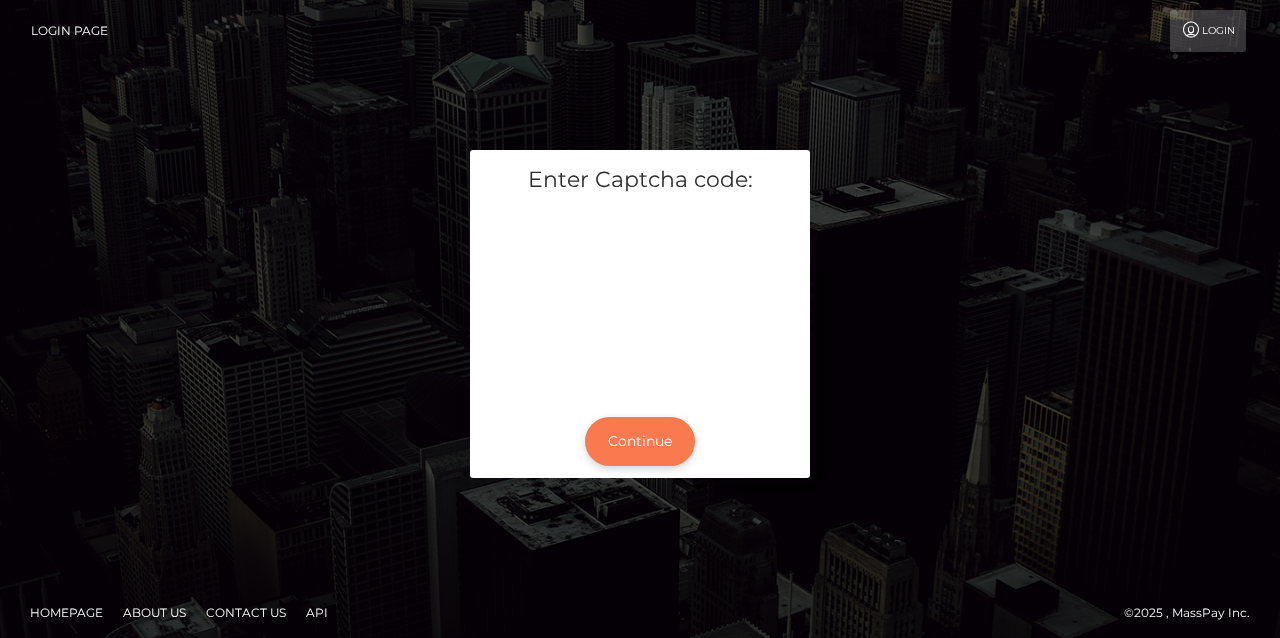 click on "Continue" at bounding box center [640, 441] 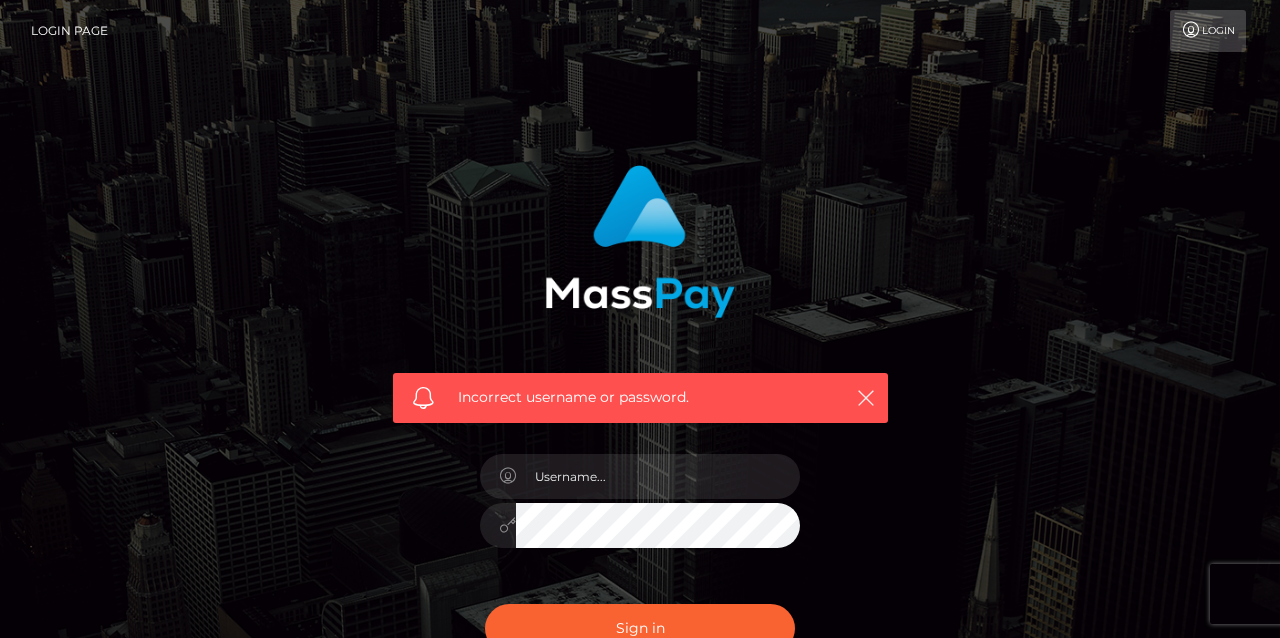 scroll, scrollTop: 0, scrollLeft: 0, axis: both 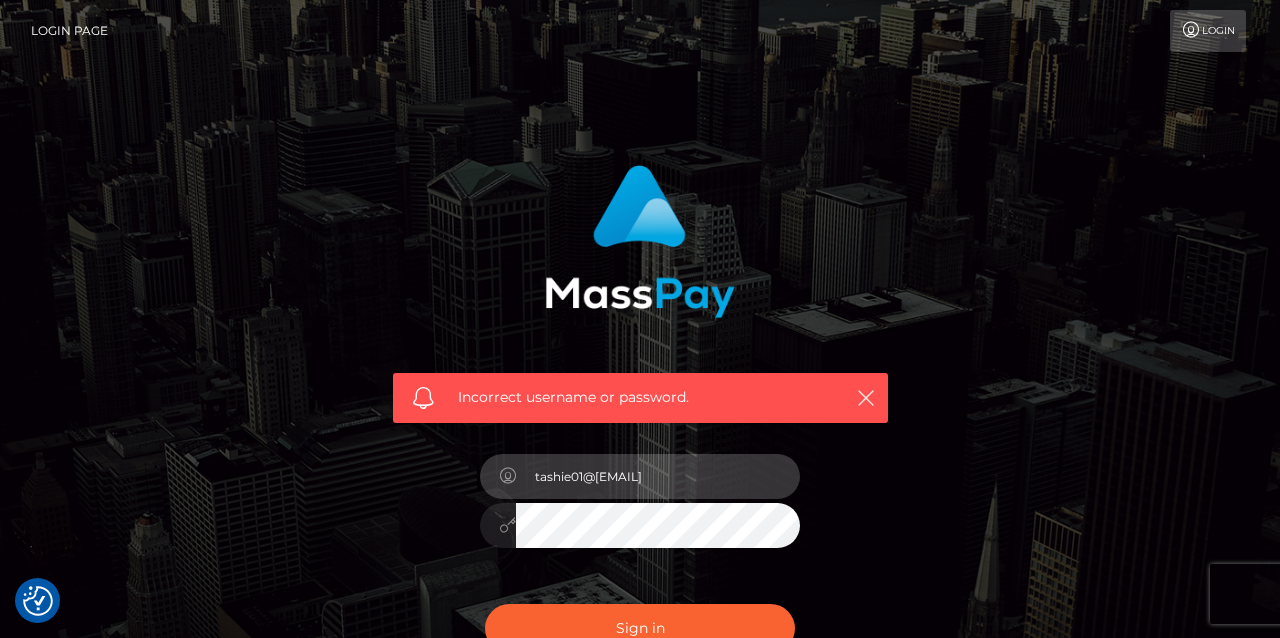 type on "tashie01@Live.com" 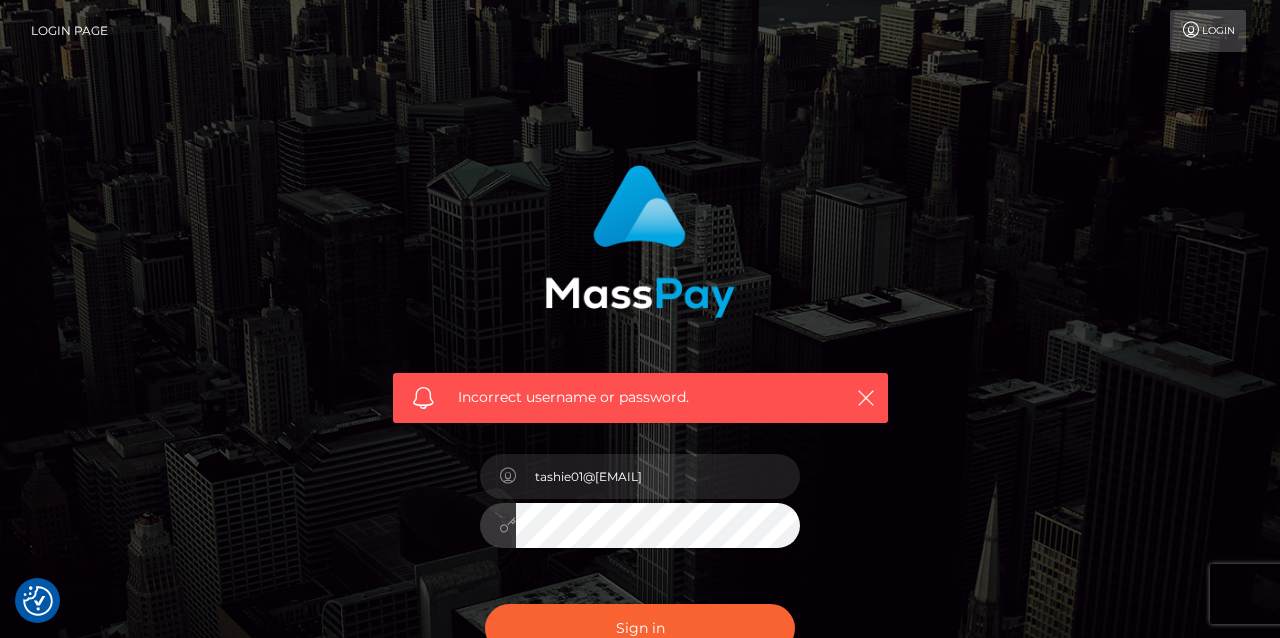 click on "Sign in" at bounding box center (640, 628) 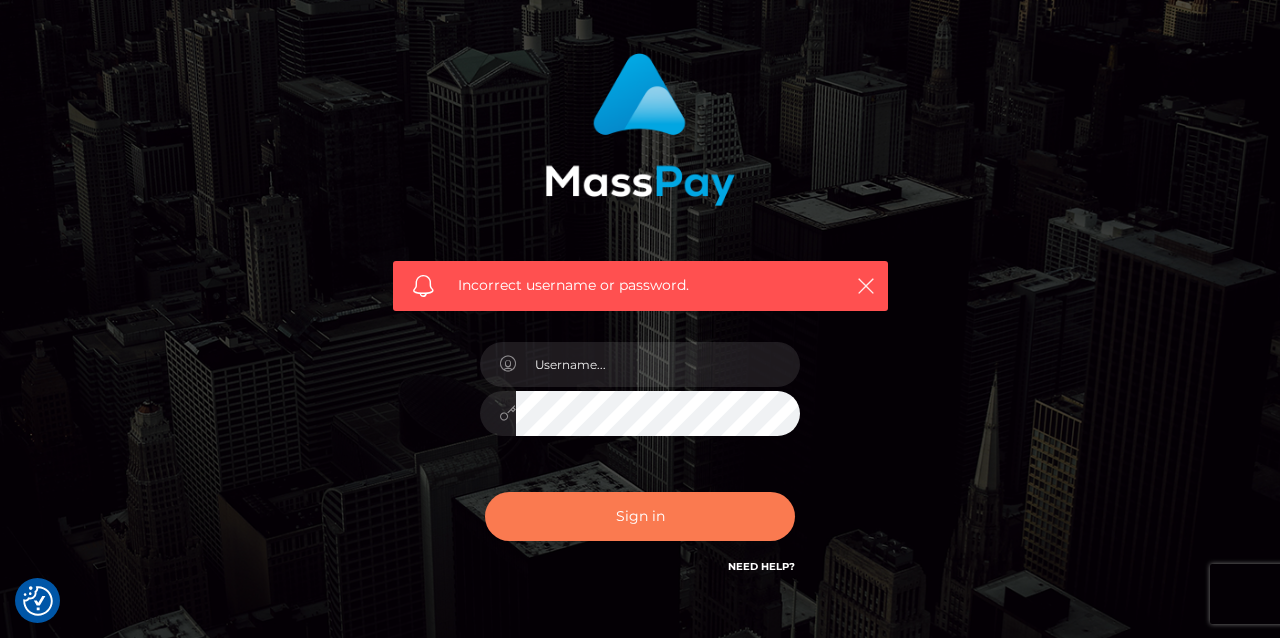 scroll, scrollTop: 116, scrollLeft: 0, axis: vertical 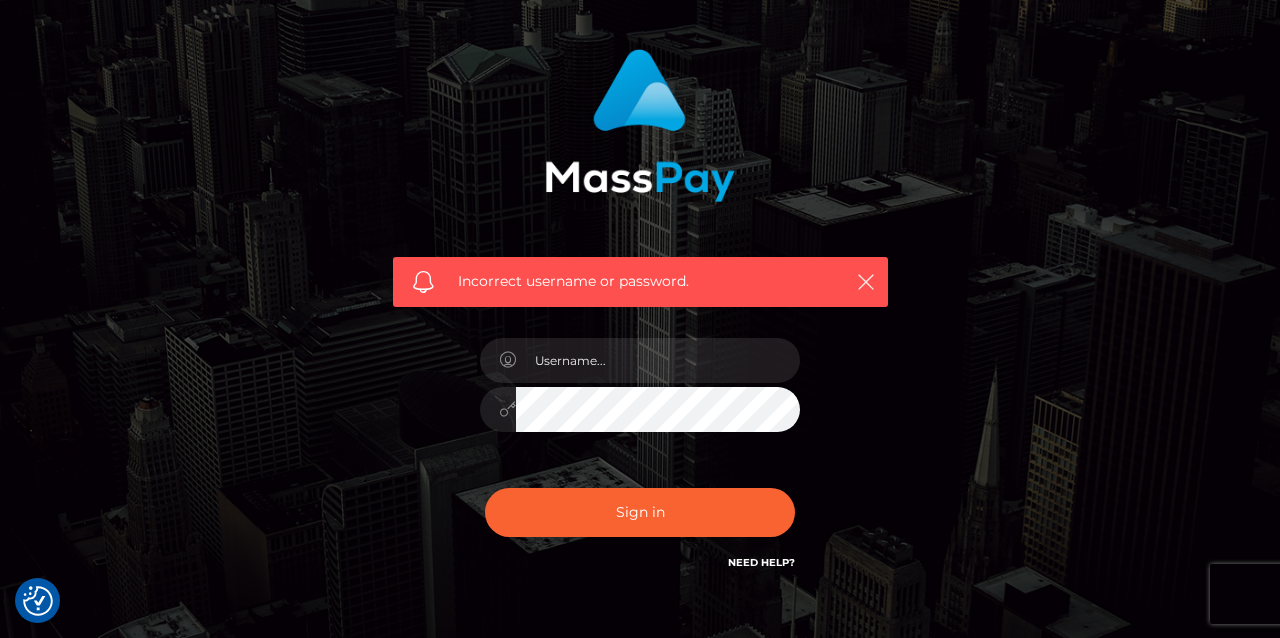 click on "Need
Help?" at bounding box center (761, 562) 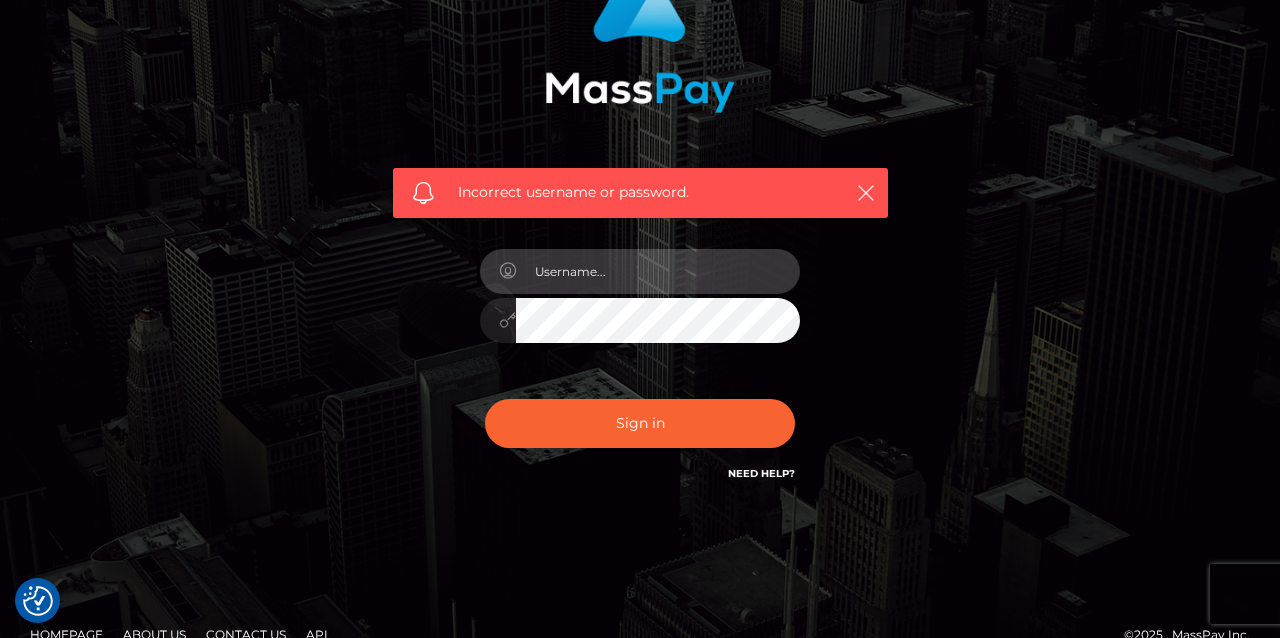 scroll, scrollTop: 204, scrollLeft: 0, axis: vertical 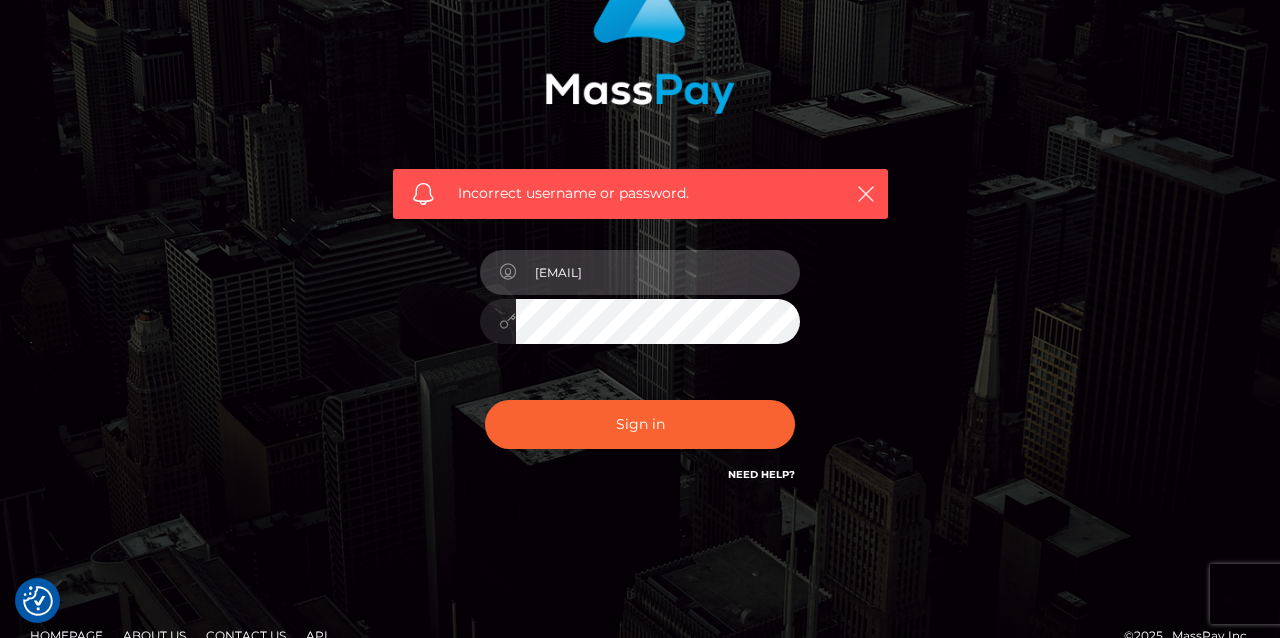type on "tashie01@live.com" 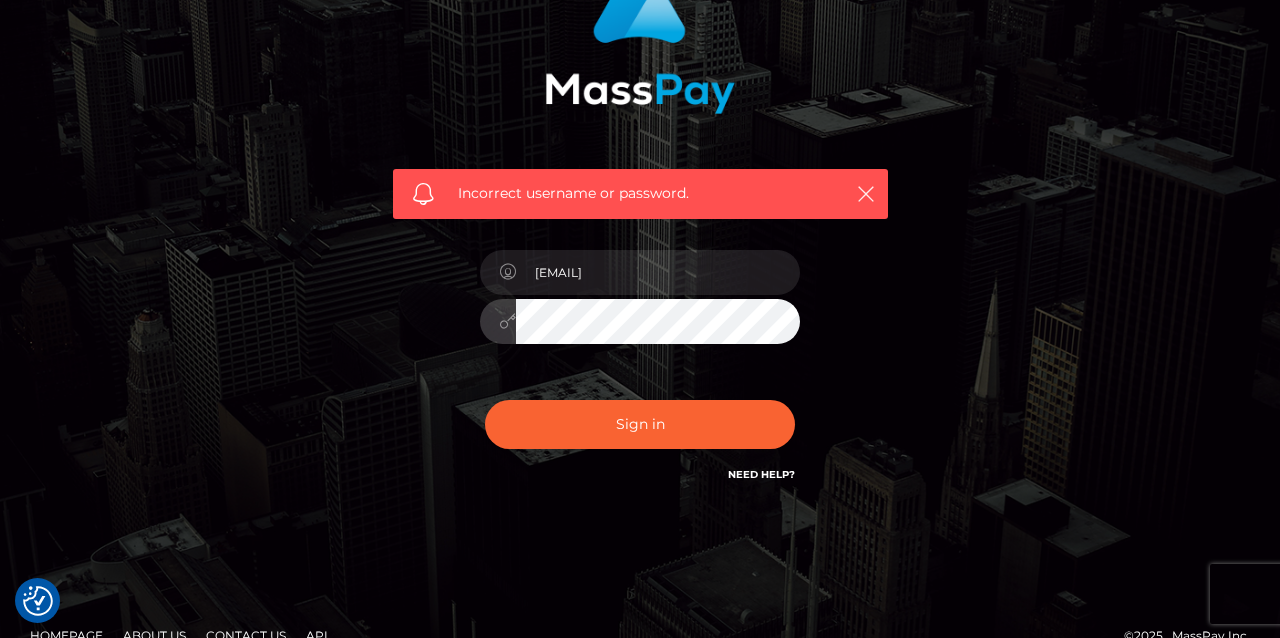 click on "Sign in" at bounding box center (640, 424) 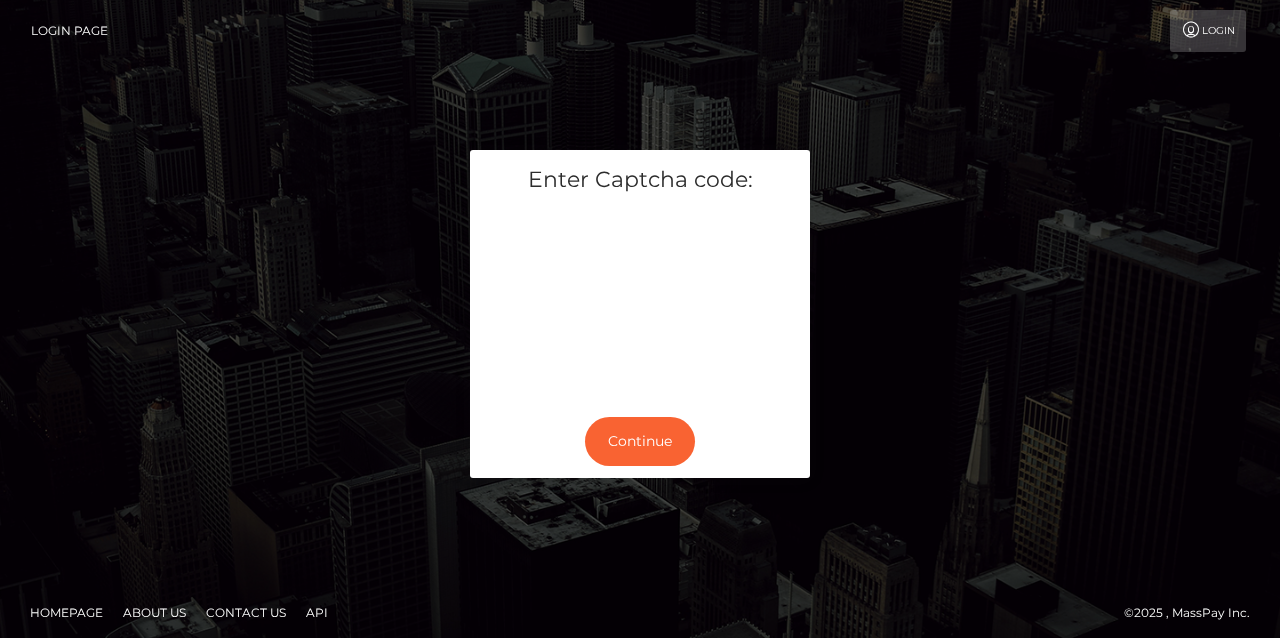 scroll, scrollTop: 0, scrollLeft: 0, axis: both 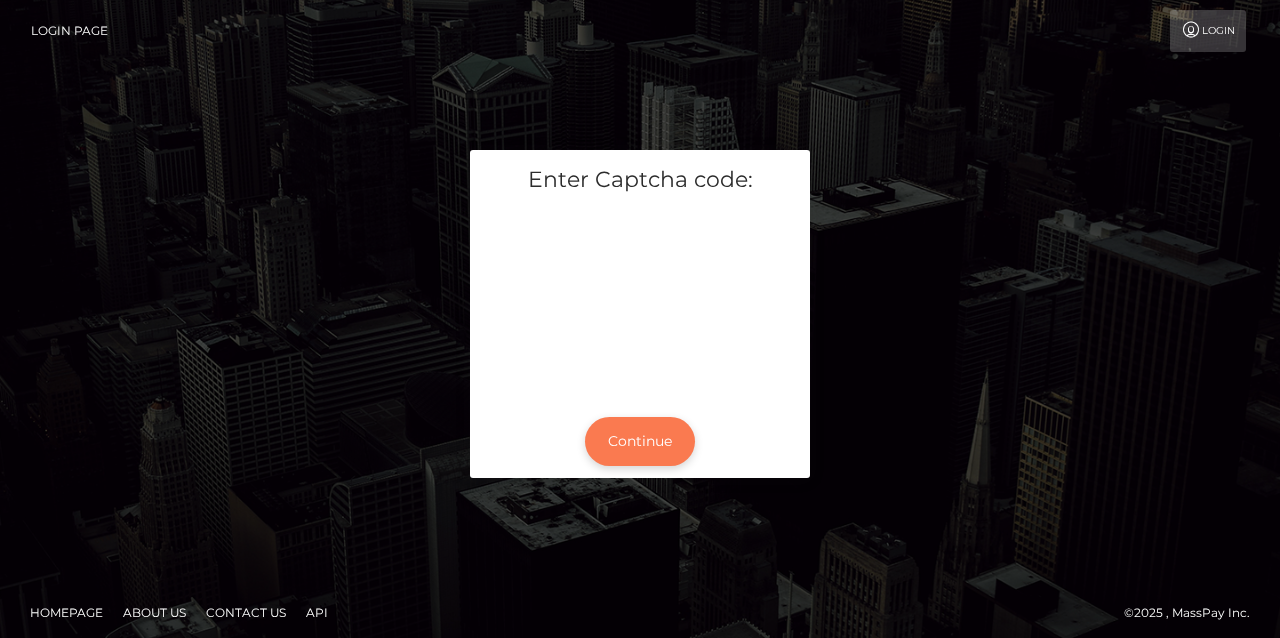 click on "Continue" at bounding box center (640, 441) 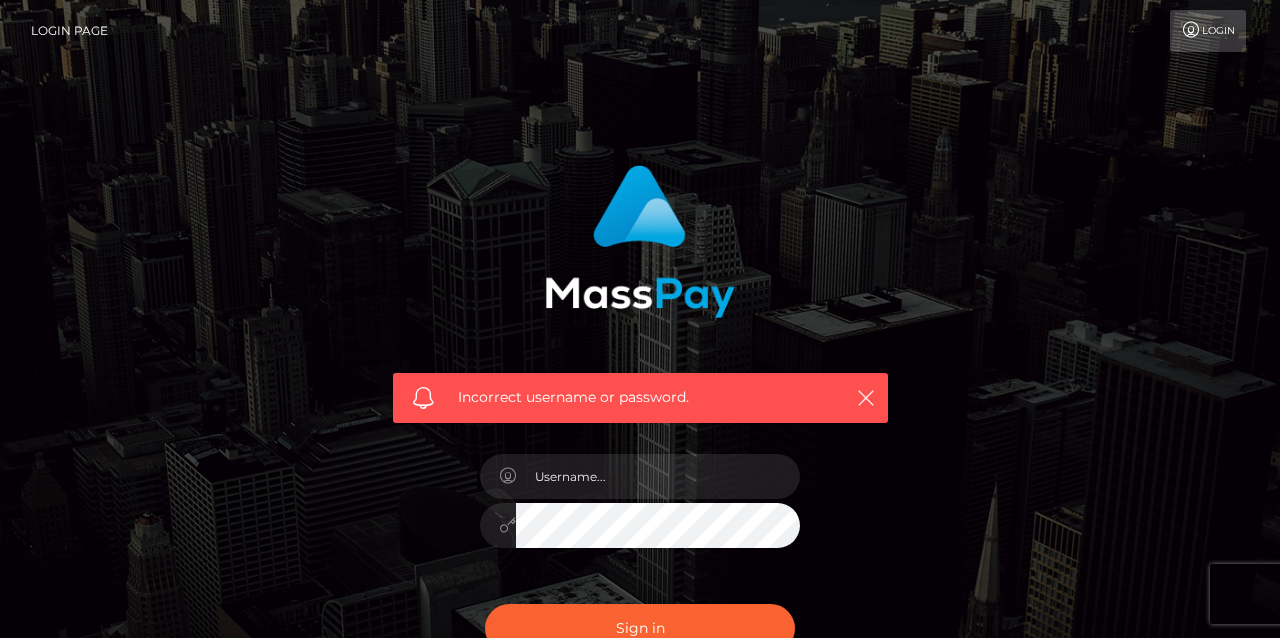 scroll, scrollTop: 0, scrollLeft: 0, axis: both 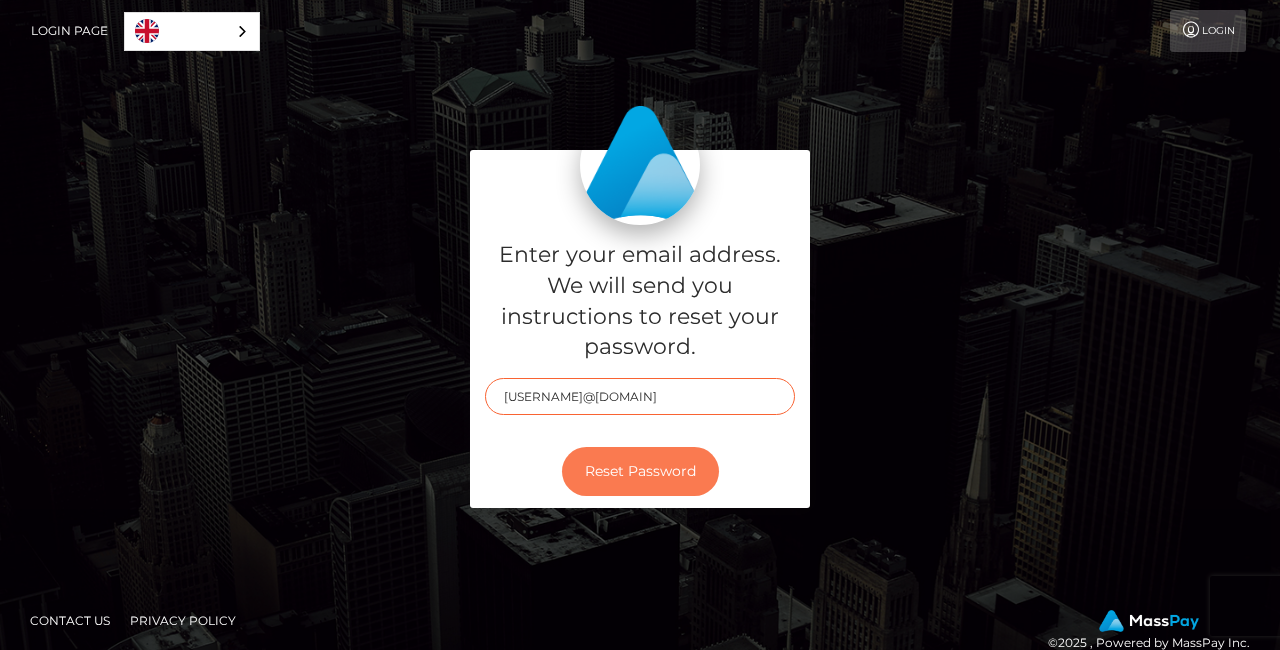 type on "tashie01@Live.com" 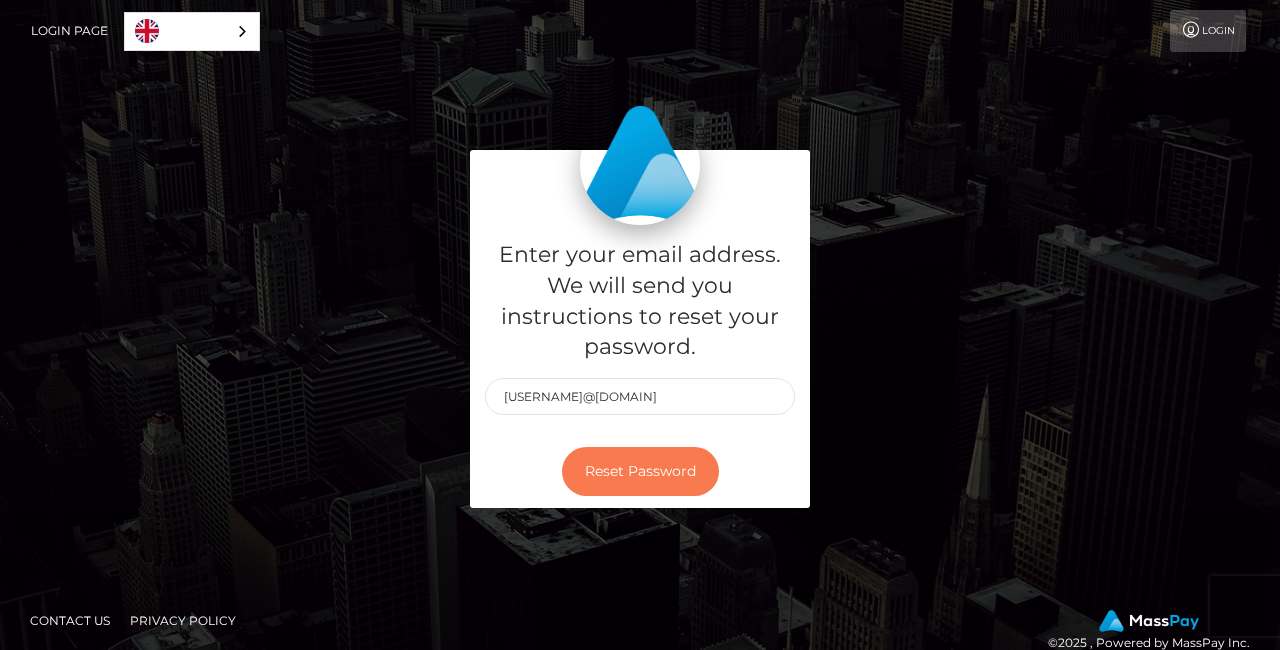 click on "Reset Password" at bounding box center (640, 471) 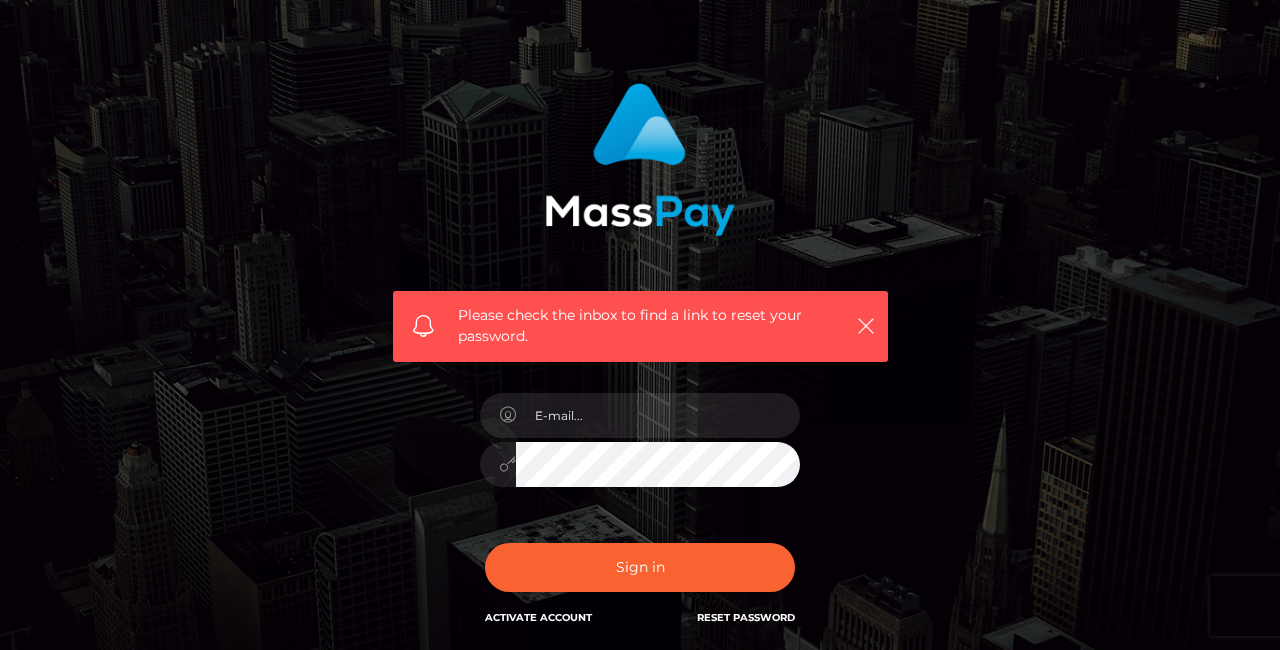 scroll, scrollTop: 82, scrollLeft: 0, axis: vertical 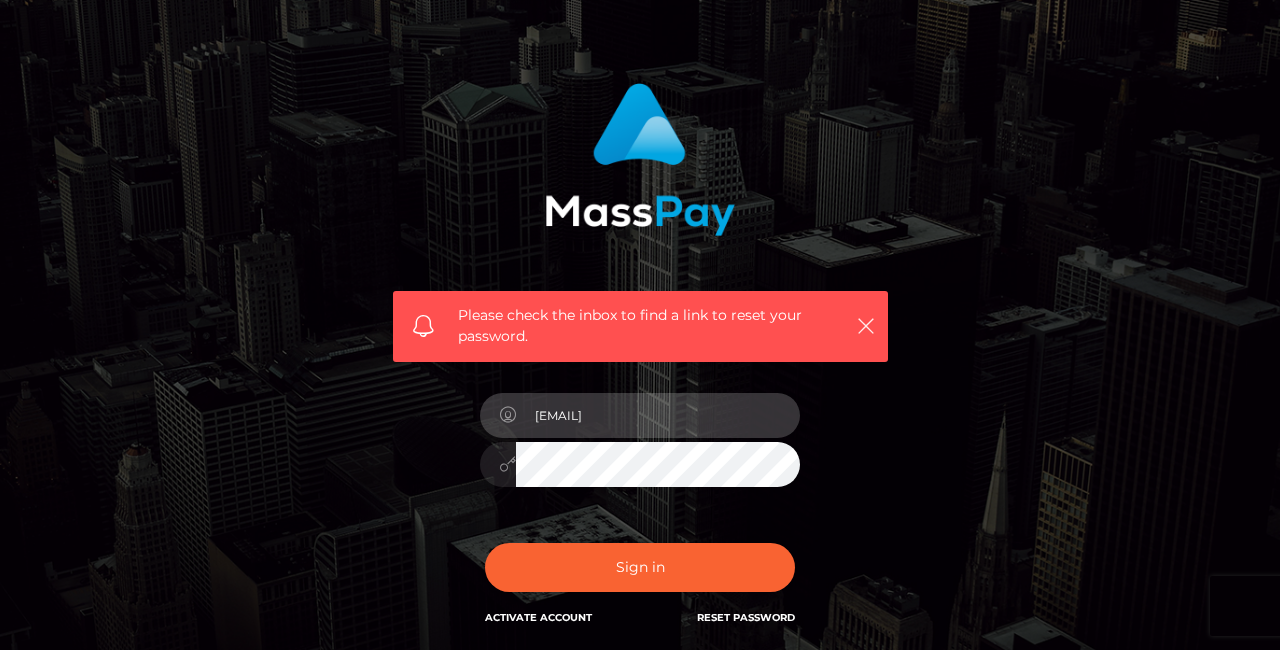 type on "[EMAIL]" 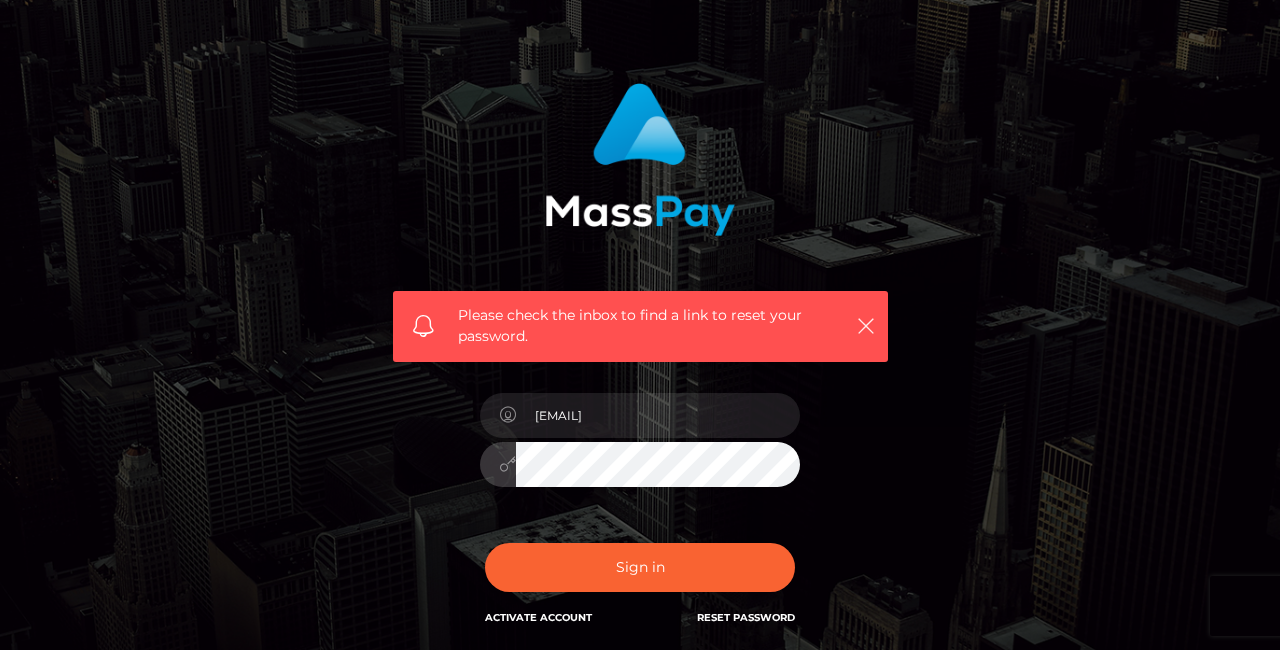 click on "Sign in" at bounding box center [640, 567] 